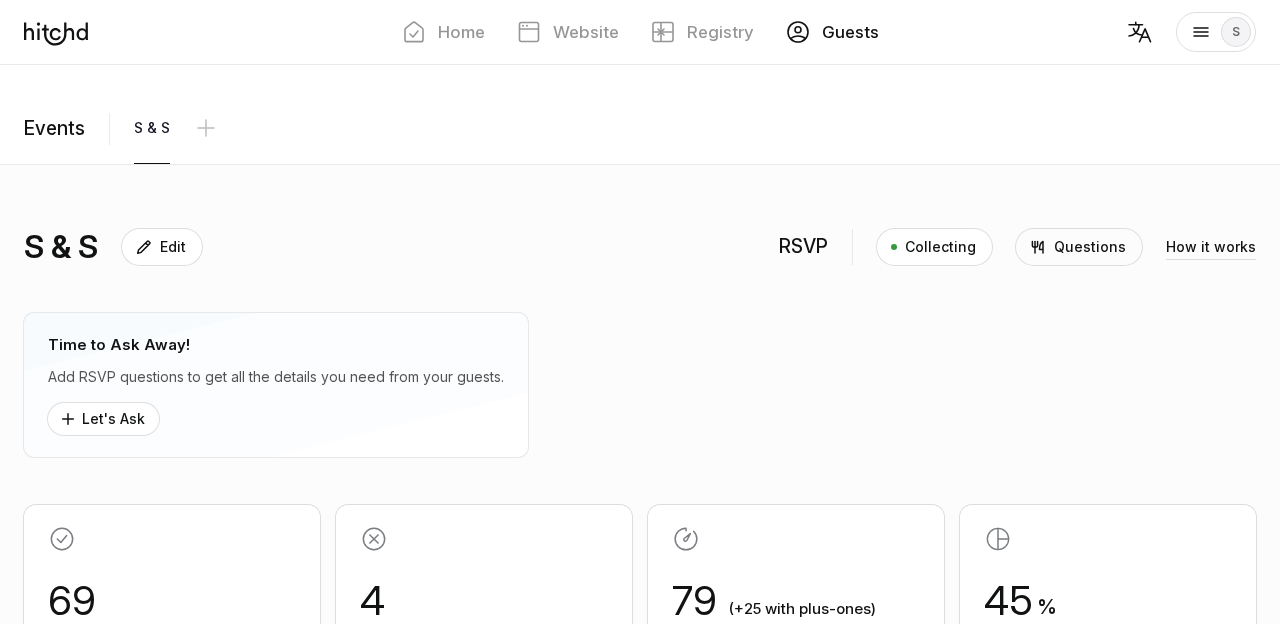 scroll, scrollTop: 411, scrollLeft: 0, axis: vertical 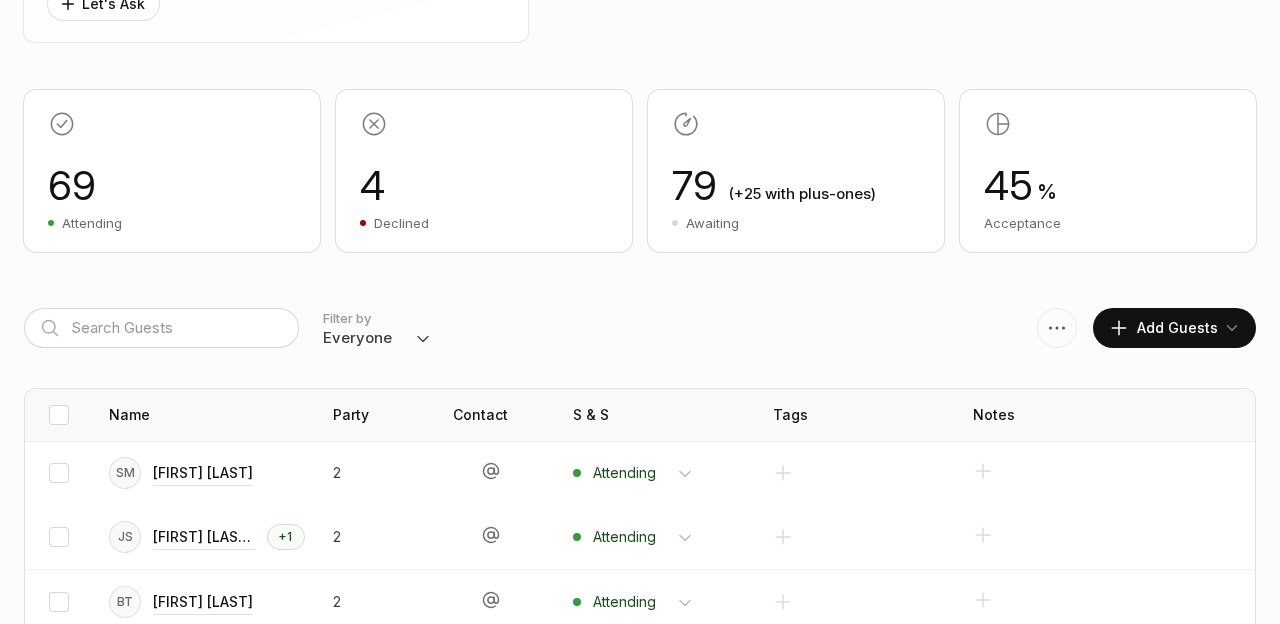 click on "4
Declined" at bounding box center [172, 201] 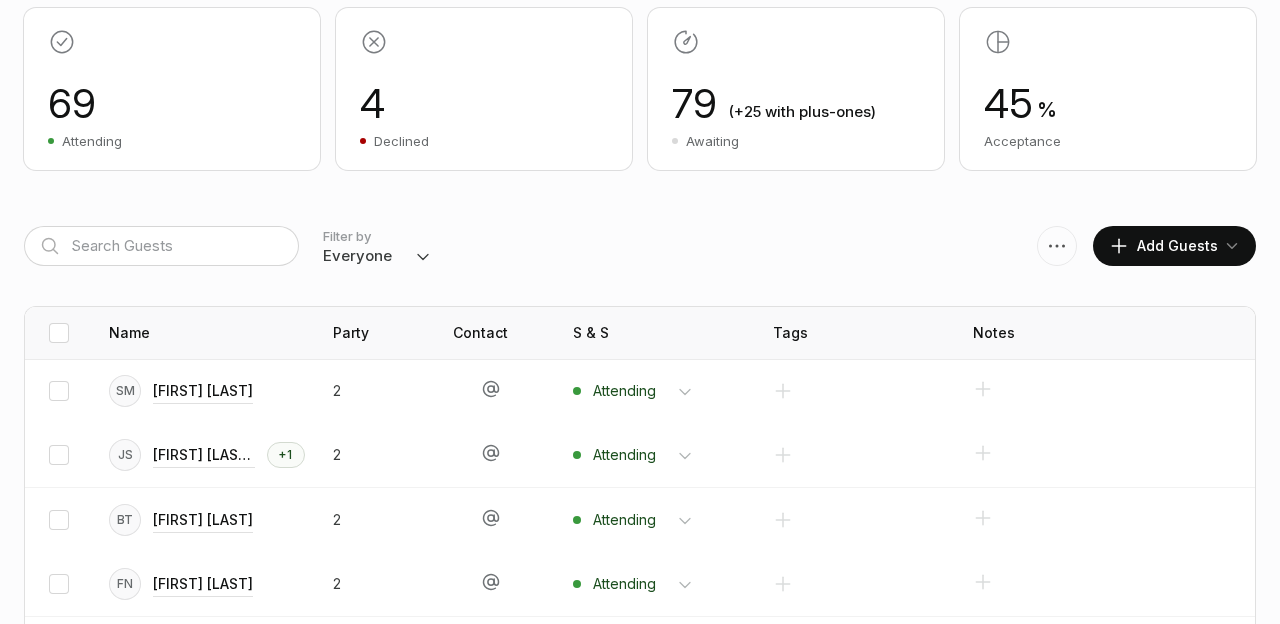 scroll, scrollTop: 548, scrollLeft: 0, axis: vertical 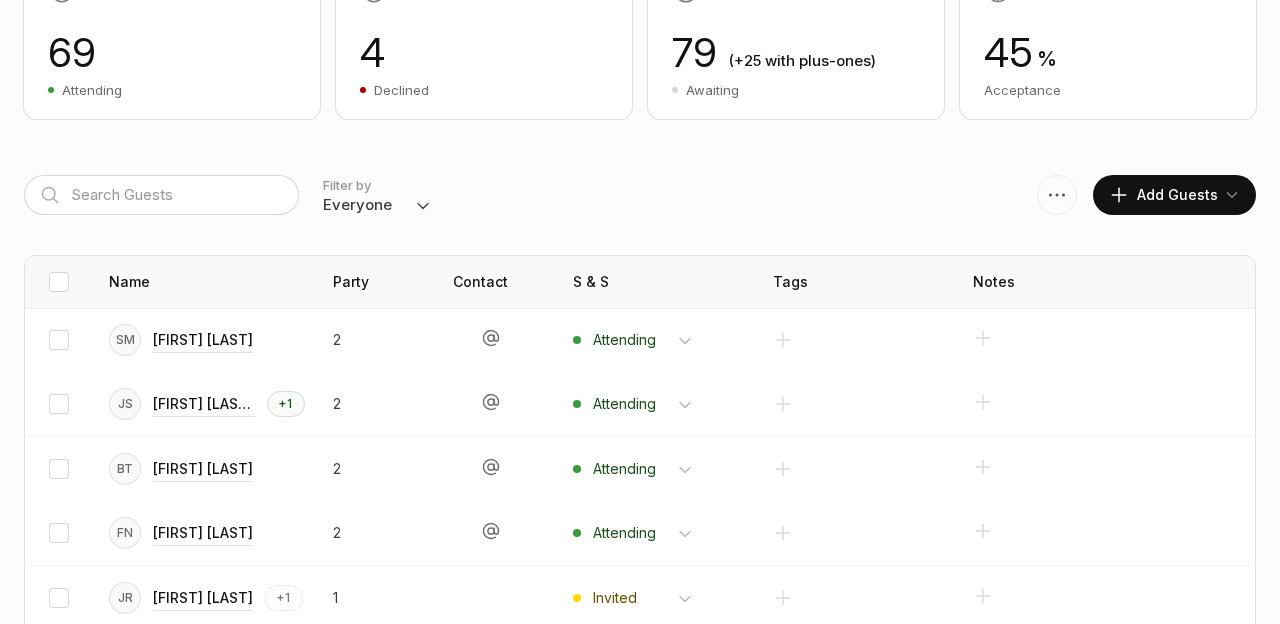 click on "Everyone
Attending
Declined
Awaiting
Not Invited" at bounding box center [377, 205] 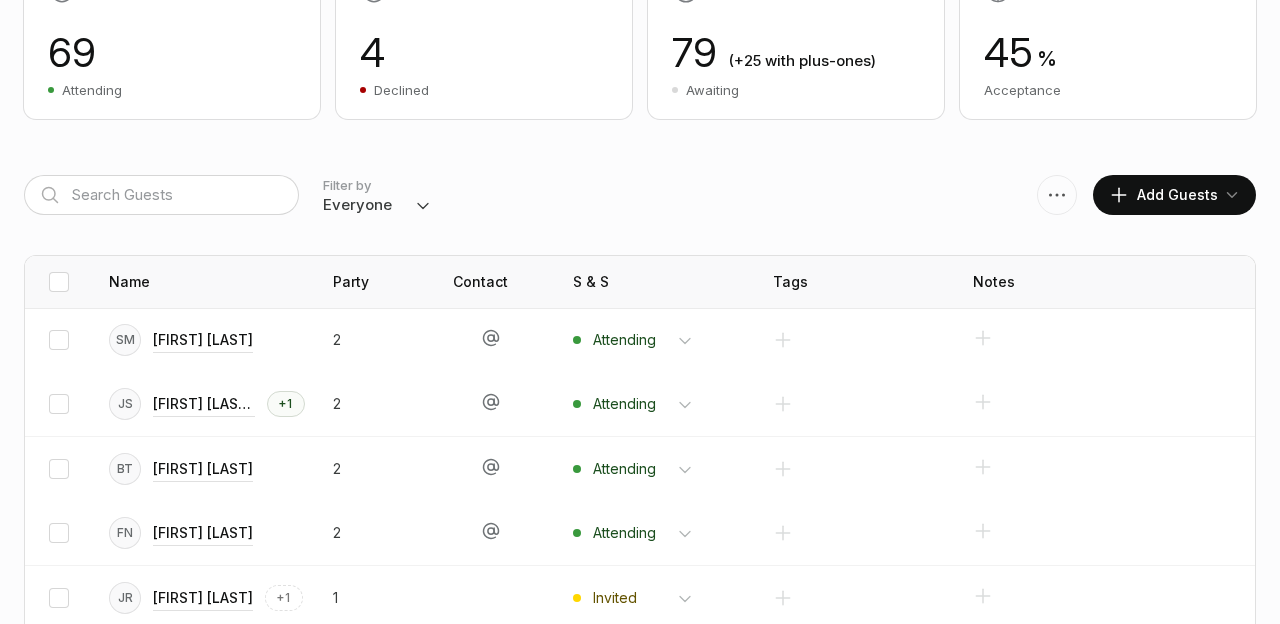 select on "declined" 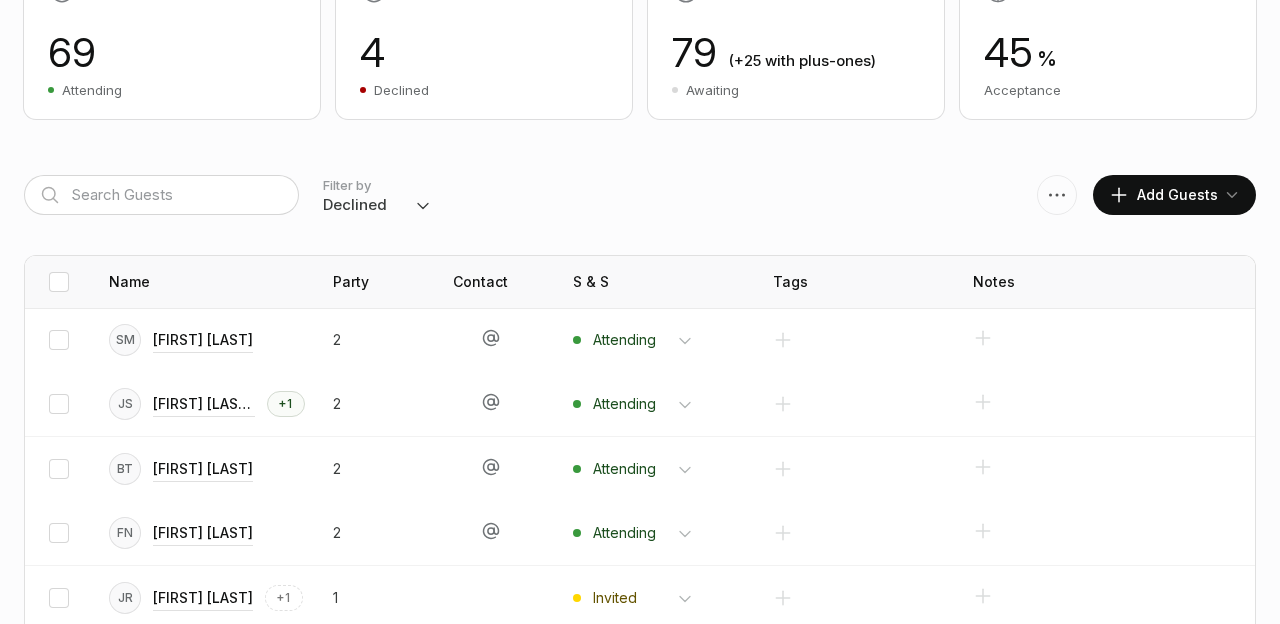 scroll, scrollTop: 516, scrollLeft: 0, axis: vertical 